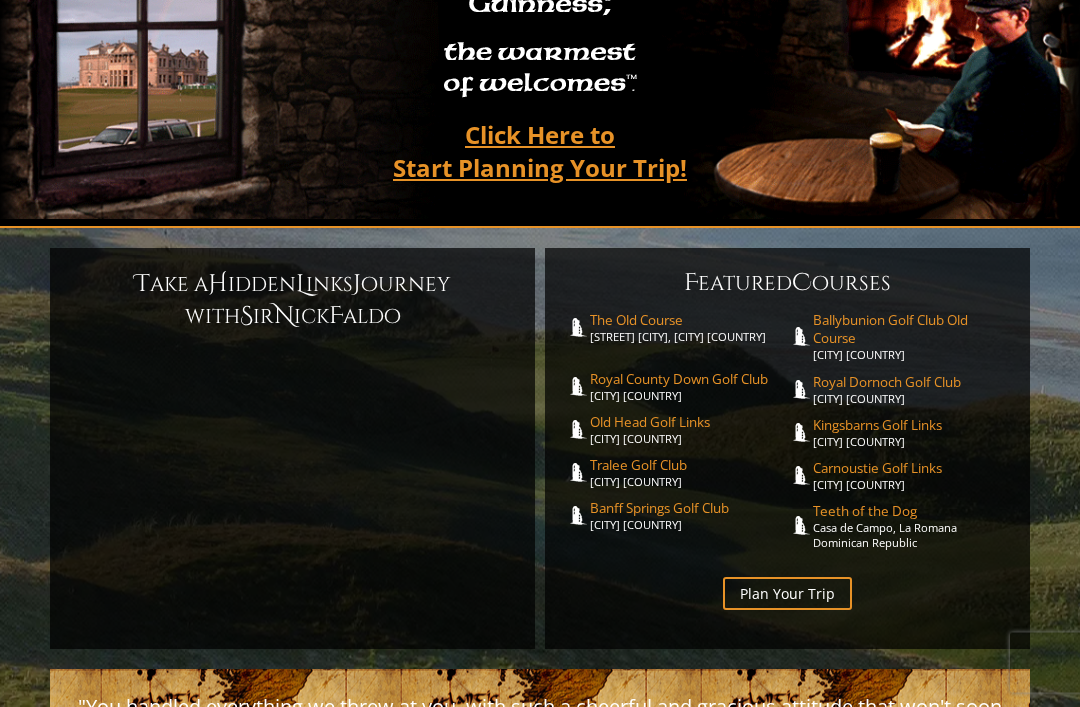 scroll, scrollTop: 261, scrollLeft: 0, axis: vertical 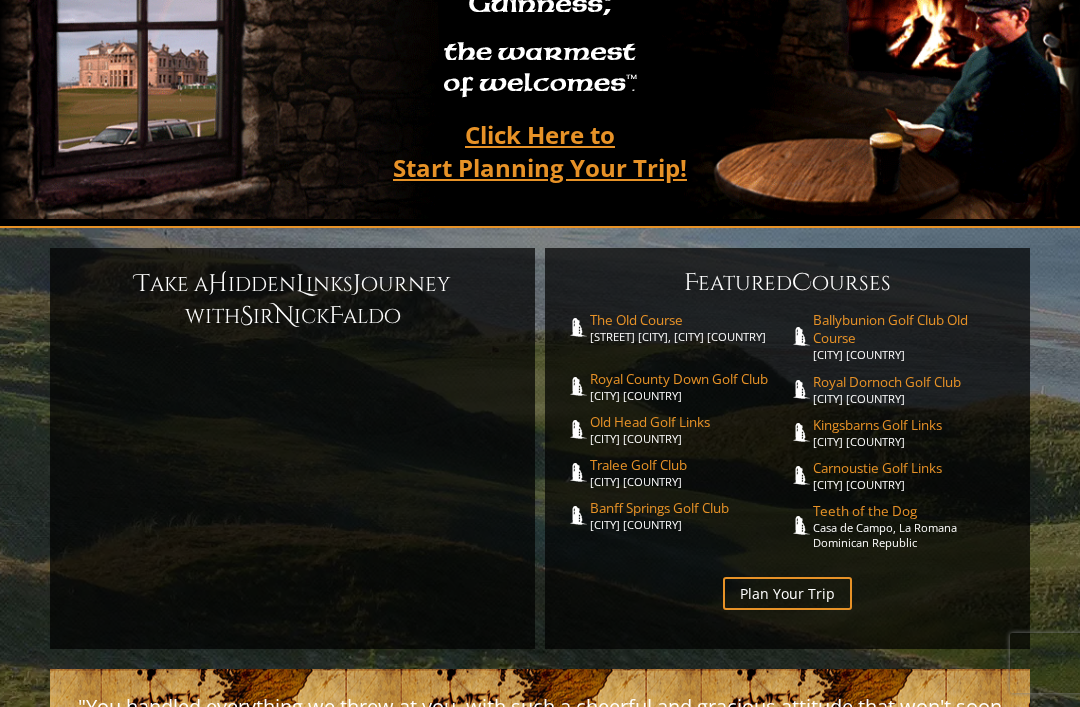 click on "Plan Your Trip" at bounding box center (787, 593) 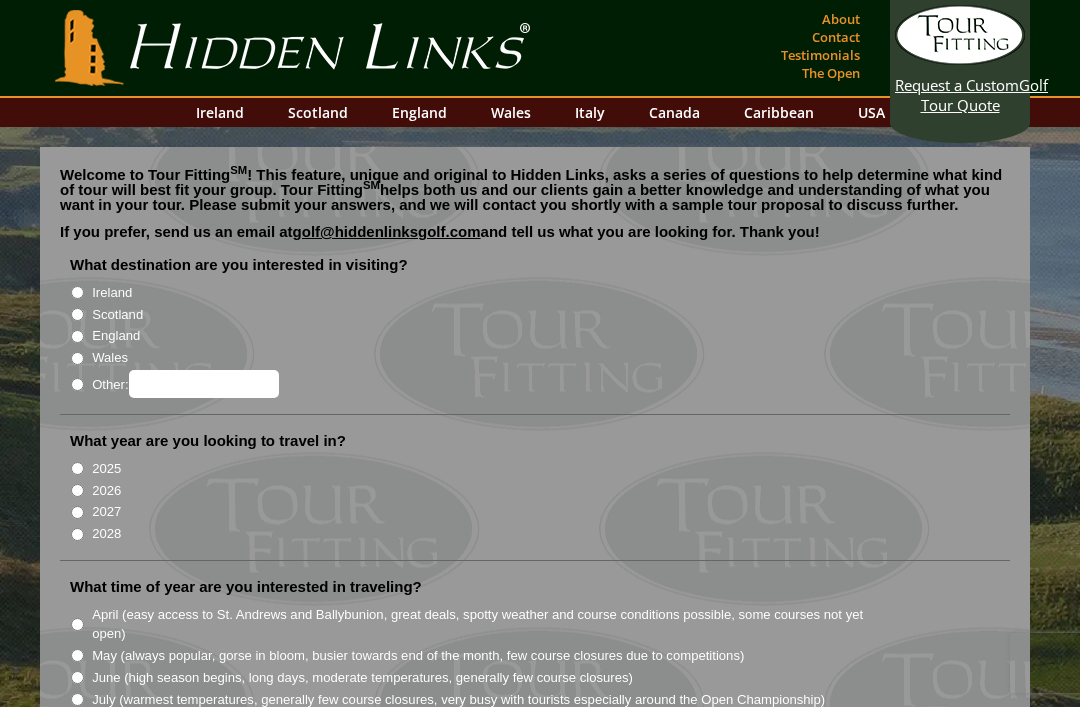 scroll, scrollTop: 0, scrollLeft: 0, axis: both 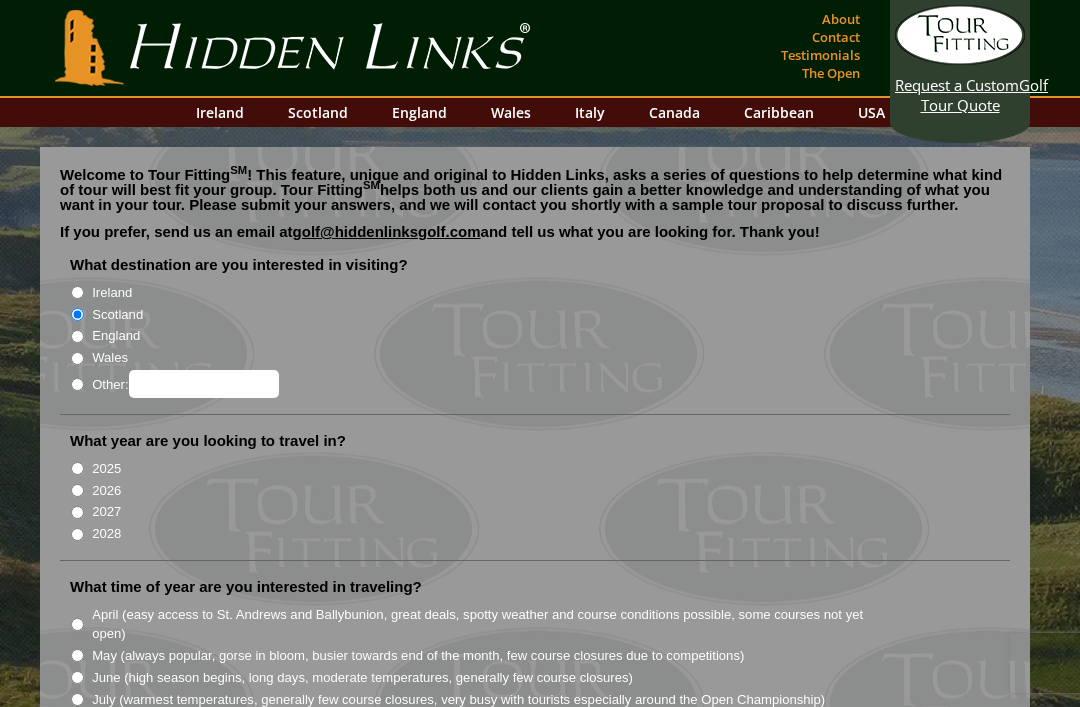 click on "2026" at bounding box center (77, 490) 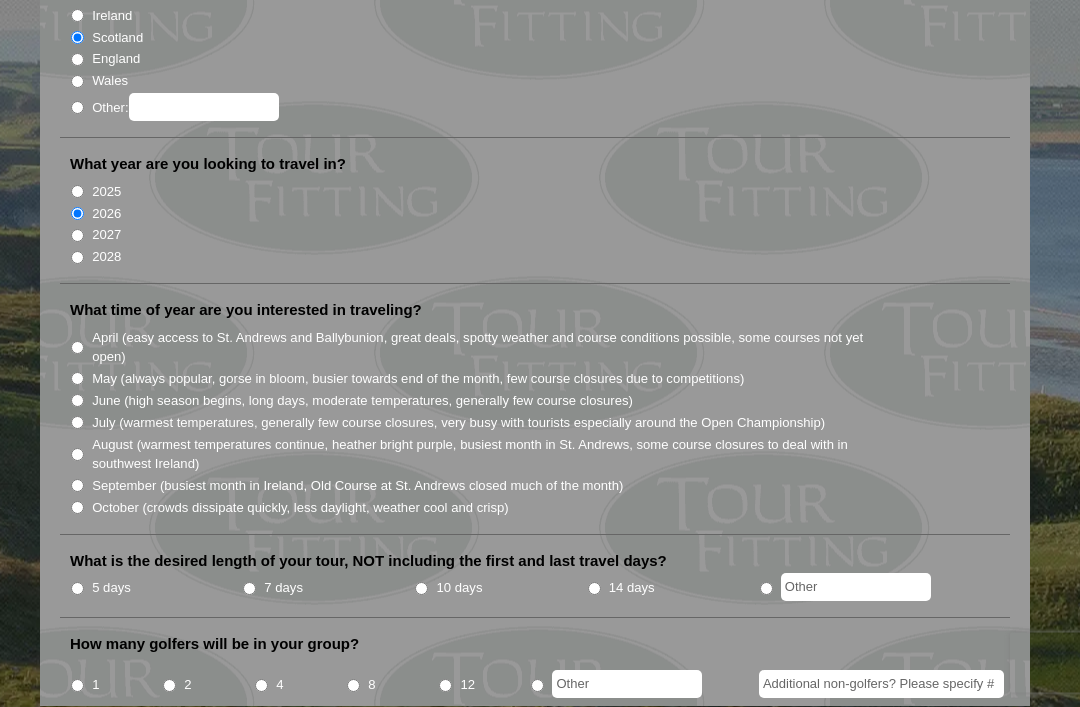 scroll, scrollTop: 277, scrollLeft: 0, axis: vertical 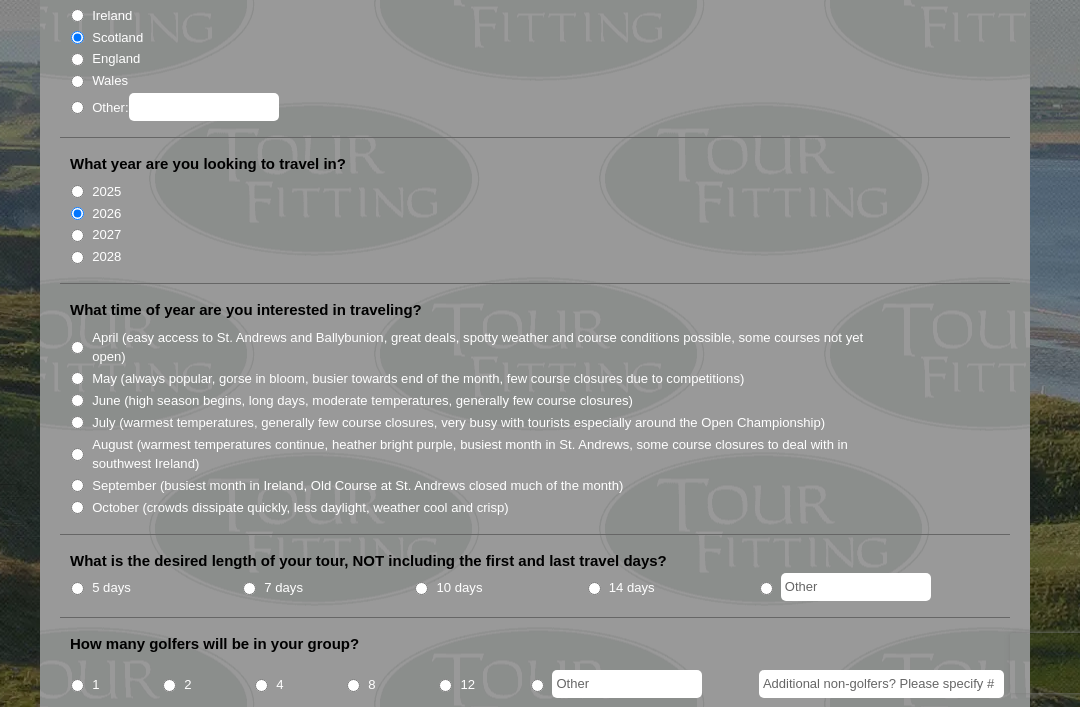 click on "May (always popular, gorse in bloom, busier towards end of the month, few course closures due to competitions)" at bounding box center [77, 378] 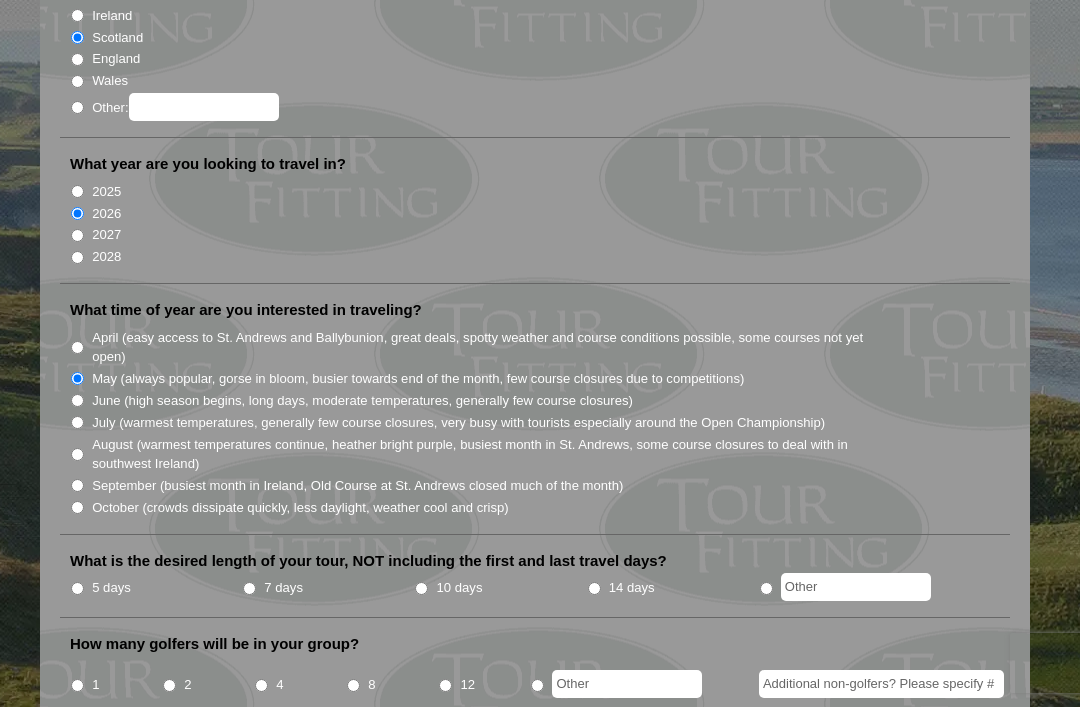 click on "June (high season begins, long days, moderate temperatures, generally few course closures)" at bounding box center [77, 400] 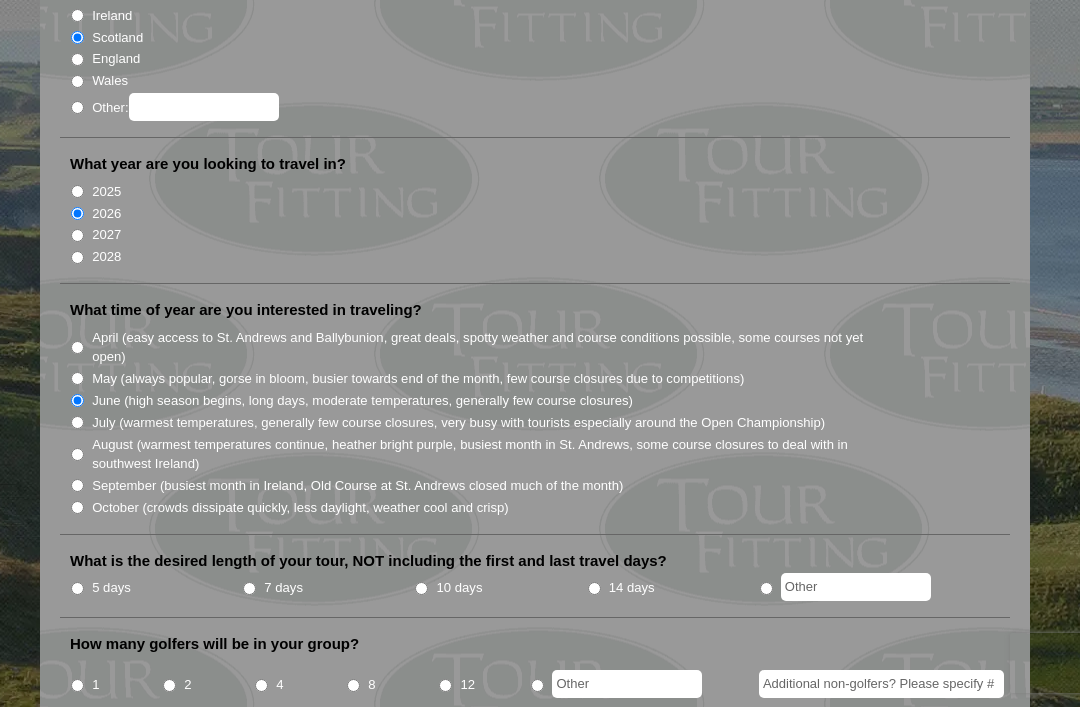 click on "5 days" at bounding box center (77, 588) 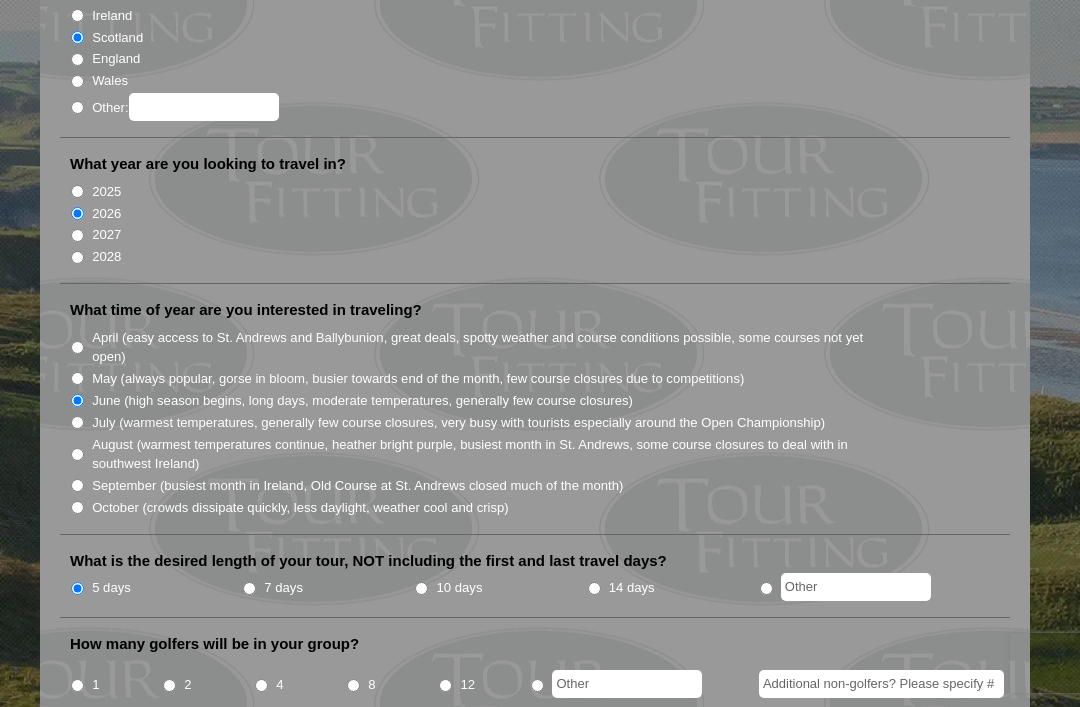 click at bounding box center [537, 685] 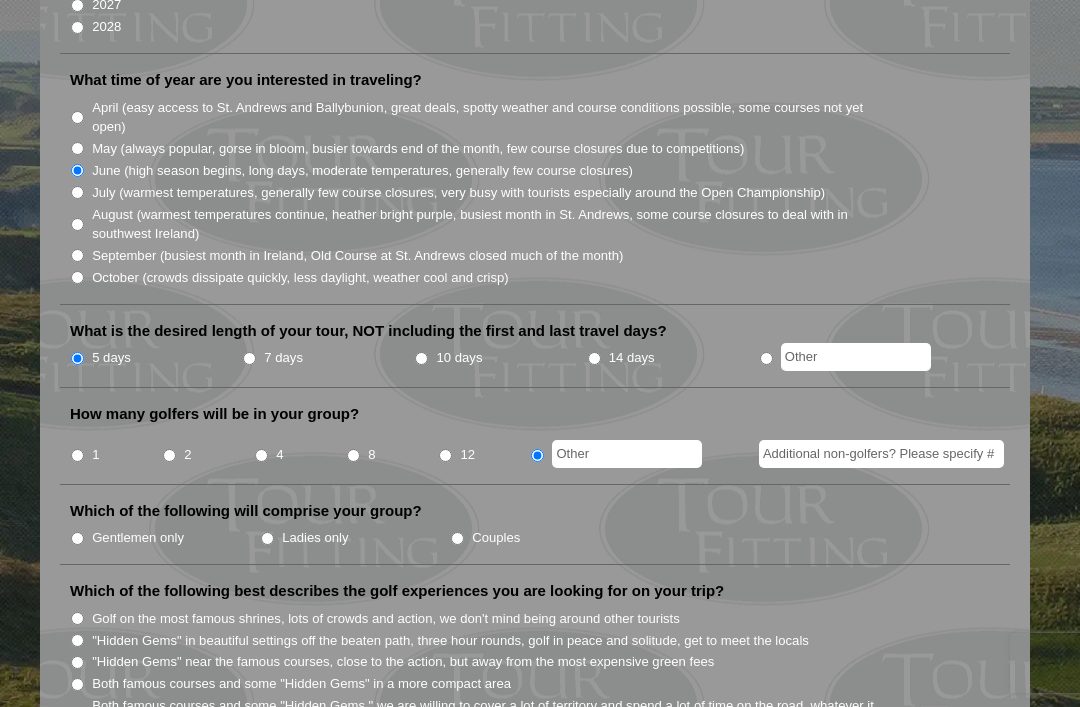 scroll, scrollTop: 512, scrollLeft: 0, axis: vertical 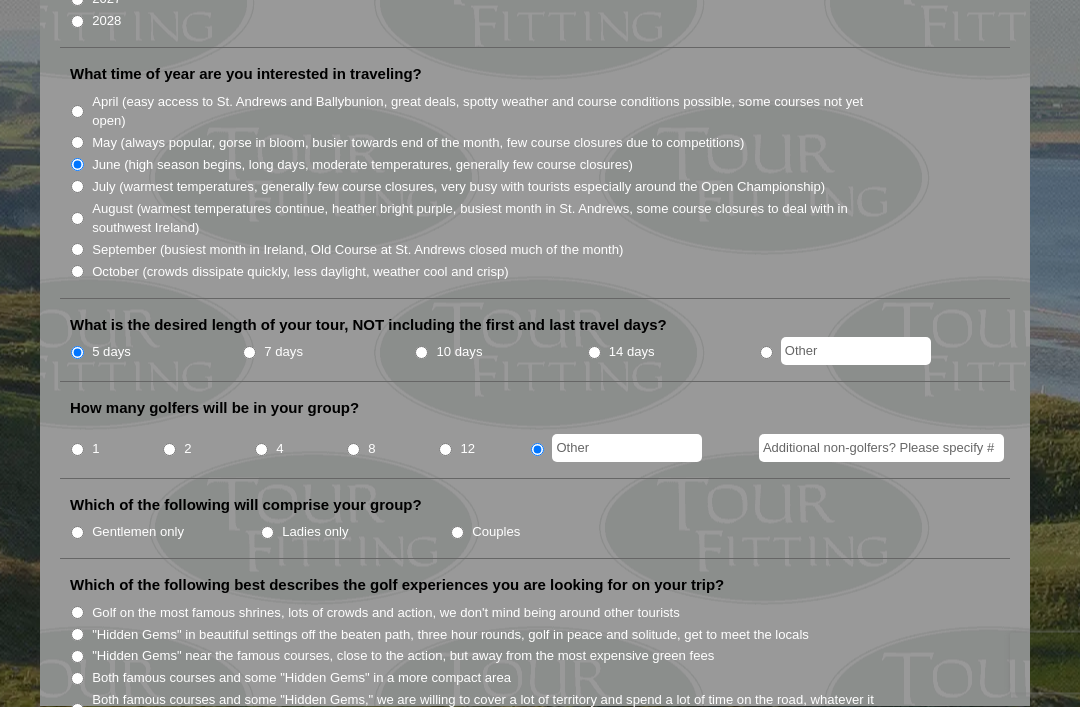 click on "Gentlemen only" at bounding box center [77, 533] 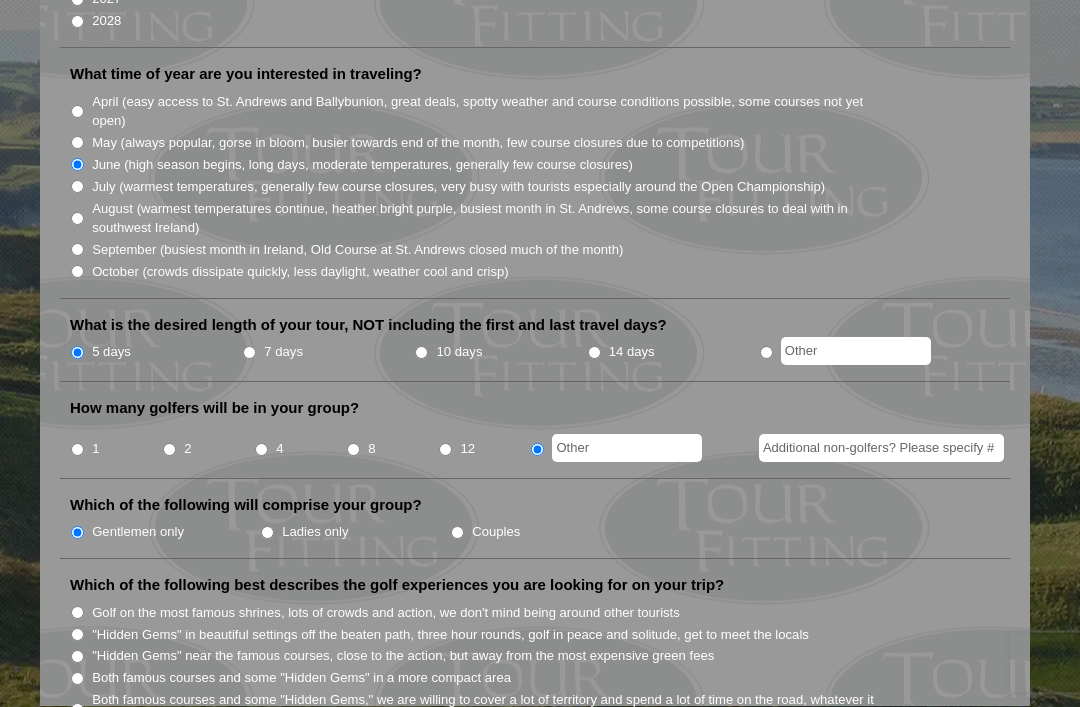 click on "Both famous courses and some "Hidden Gems" in a more compact area" at bounding box center [77, 679] 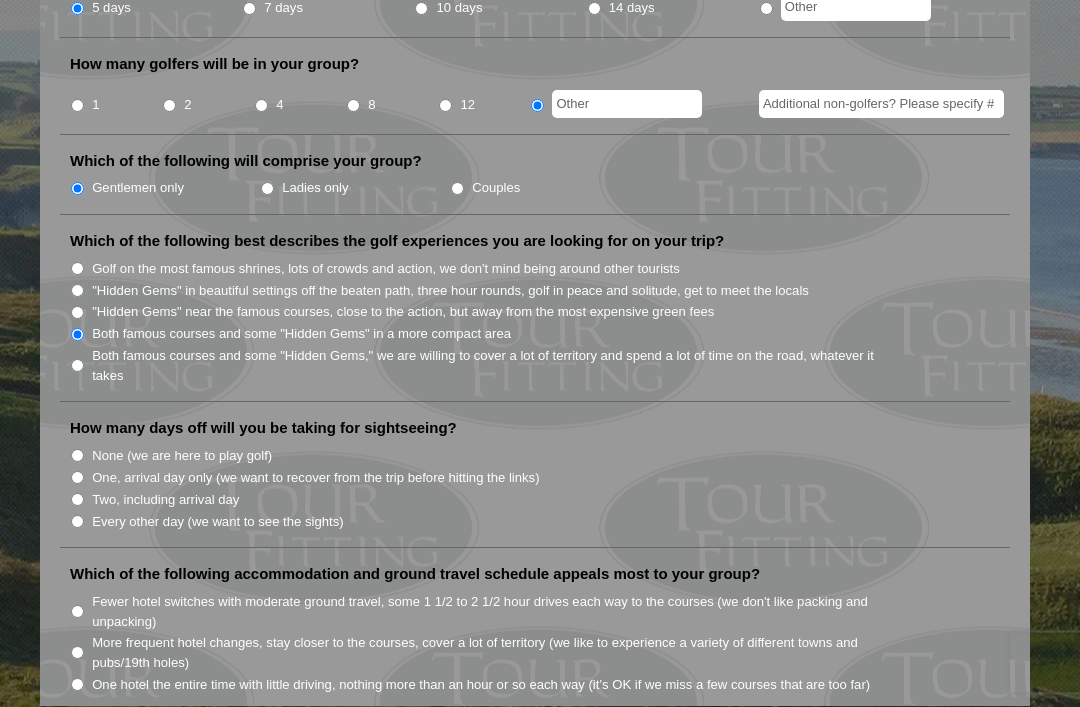 scroll, scrollTop: 857, scrollLeft: 0, axis: vertical 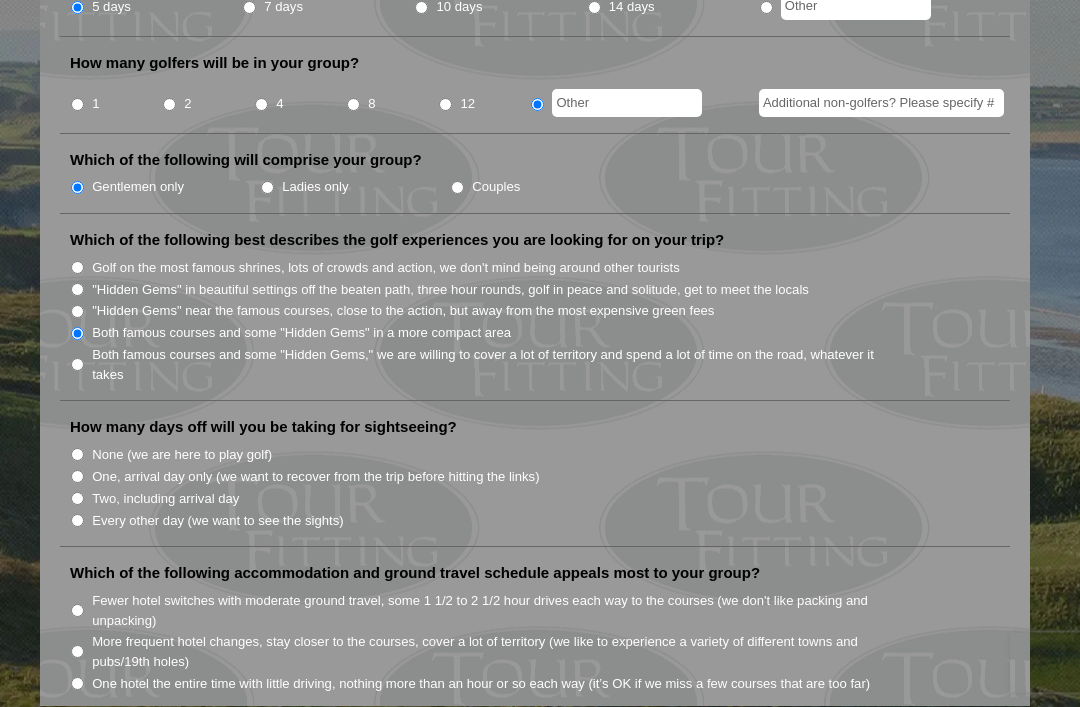 click on "One, arrival day only (we want to recover from the trip before hitting the links)" at bounding box center [77, 477] 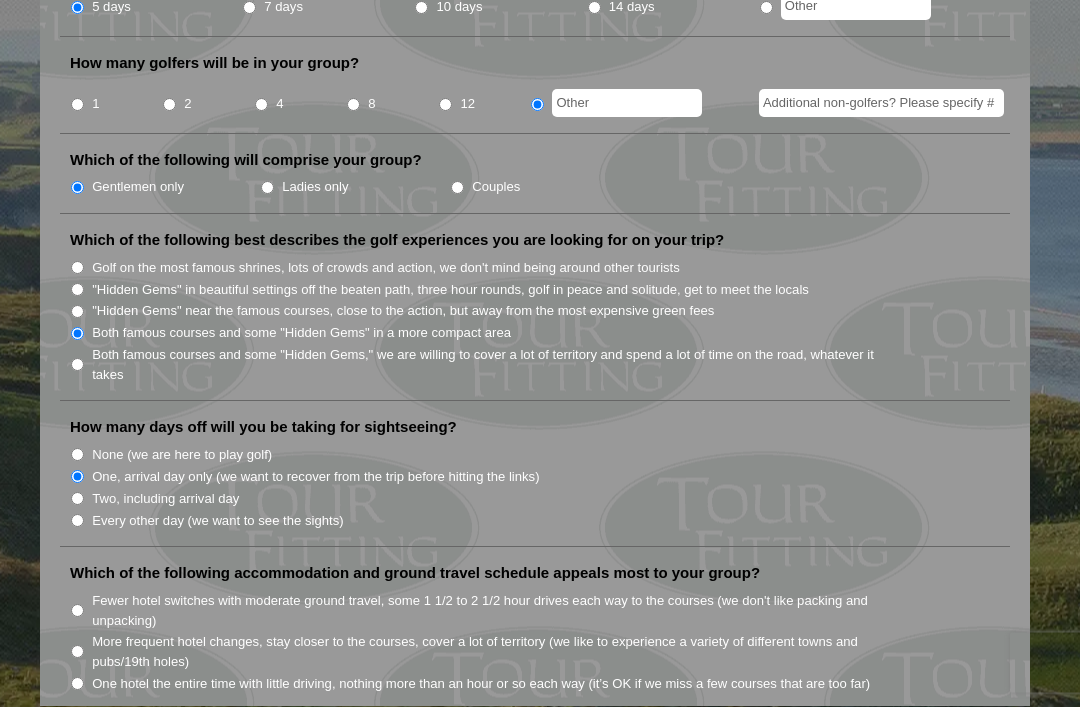 click on "More frequent hotel changes, stay closer to the courses, cover a lot of territory (we like to experience a variety of different towns and pubs/19th holes)" at bounding box center [543, 651] 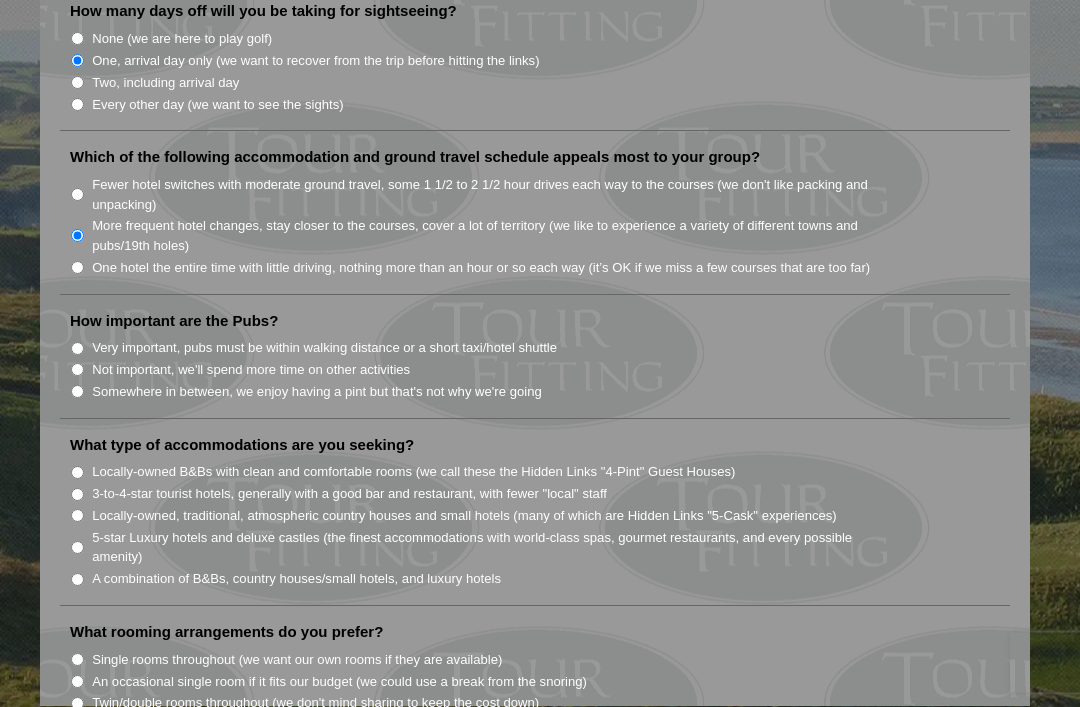 scroll, scrollTop: 1277, scrollLeft: 0, axis: vertical 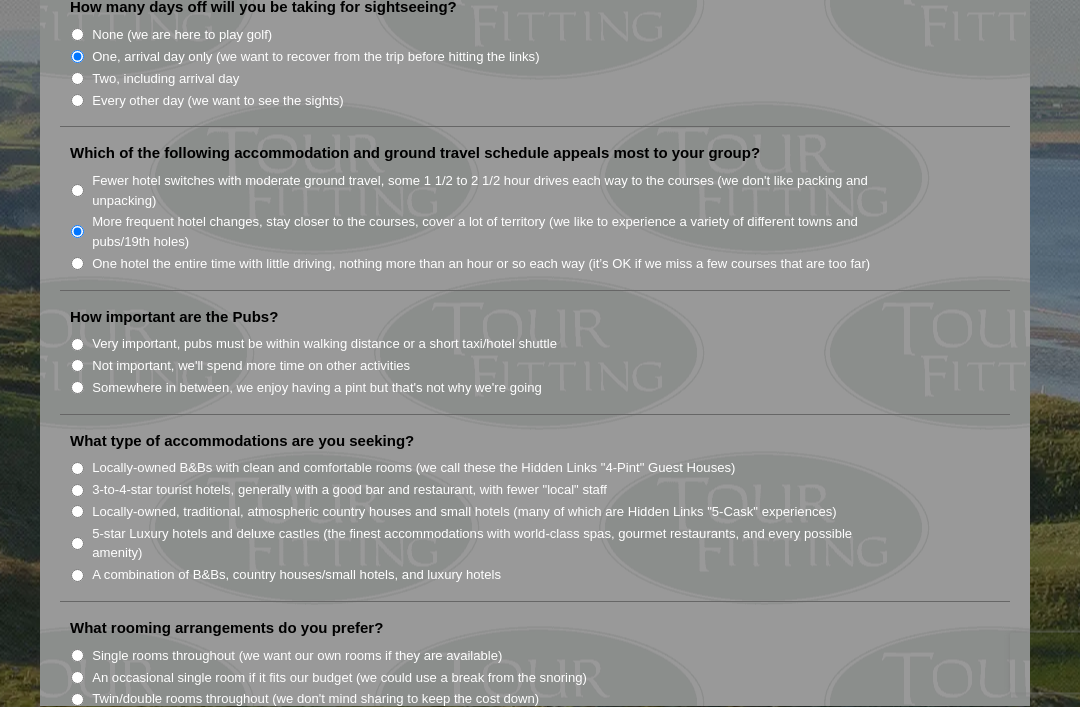 click on "Somewhere in between, we enjoy having a pint but that's not why we're going" at bounding box center (77, 388) 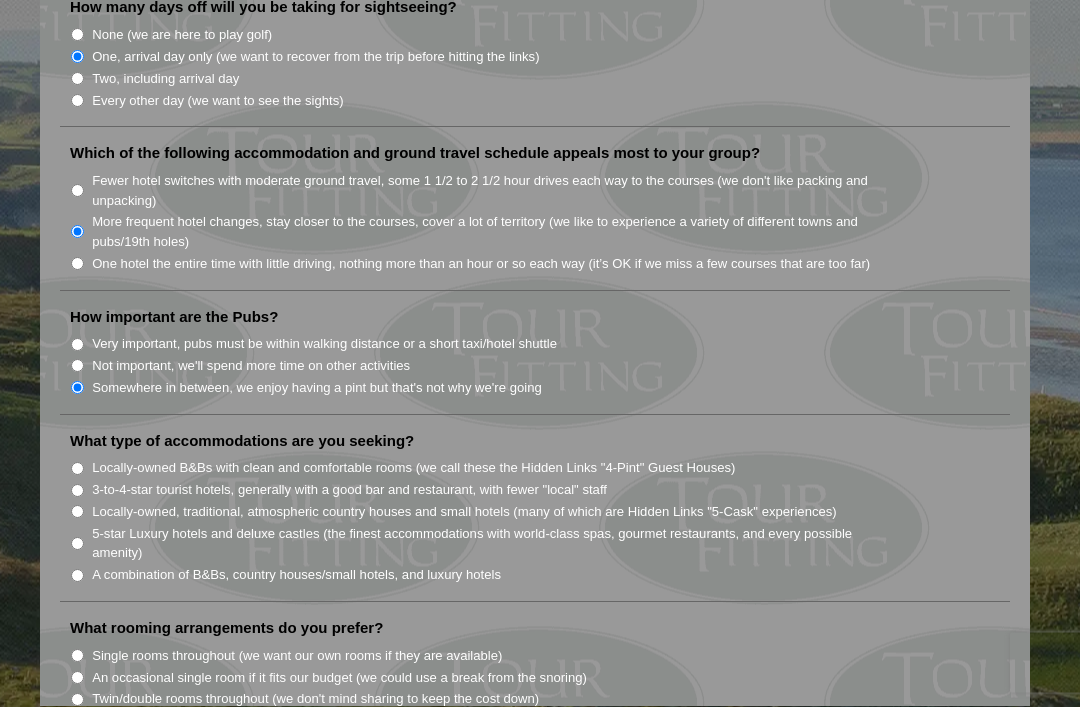 click on "3-to-4-star tourist hotels, generally with a good bar and restaurant, with fewer "local" staff" at bounding box center [77, 491] 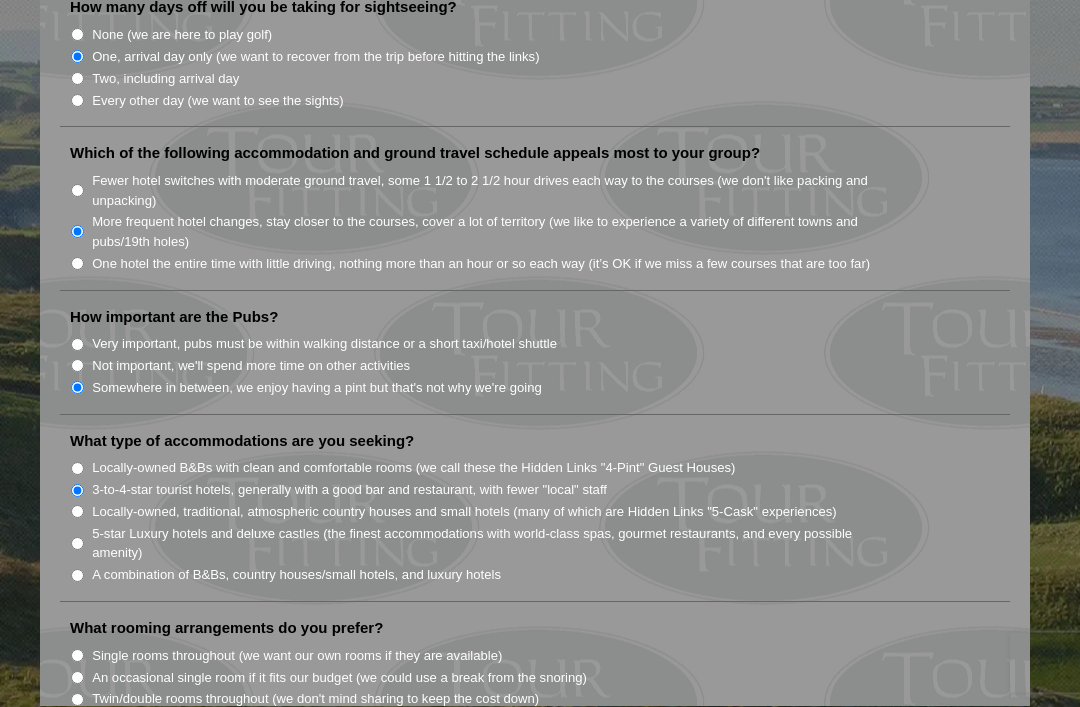 click on "Locally-owned, traditional, atmospheric country houses and small hotels (many of which are Hidden Links "5-Cask" experiences)" at bounding box center (77, 512) 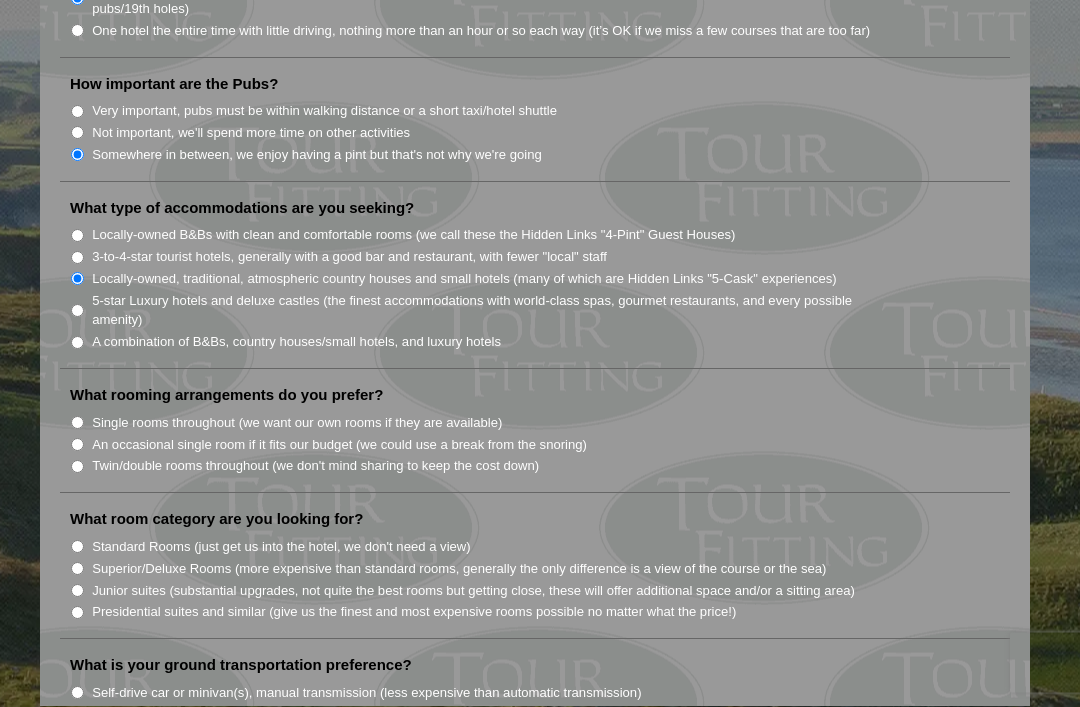 scroll, scrollTop: 1515, scrollLeft: 0, axis: vertical 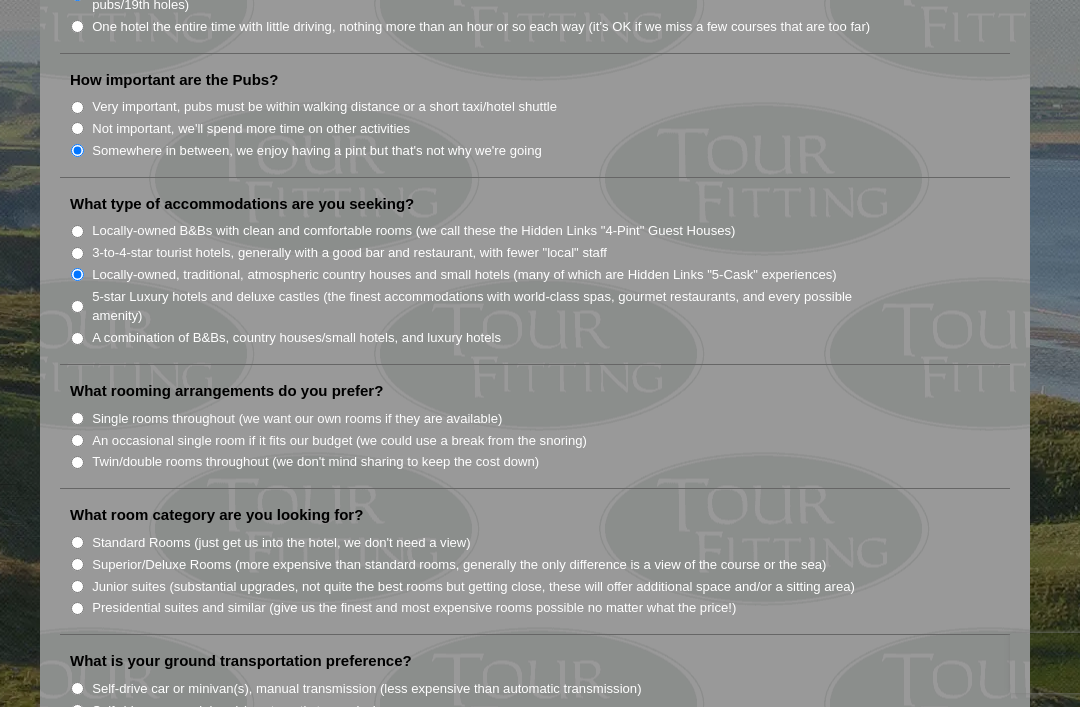 click on "Twin/double rooms throughout (we don't mind sharing to keep the cost down)" at bounding box center [543, 461] 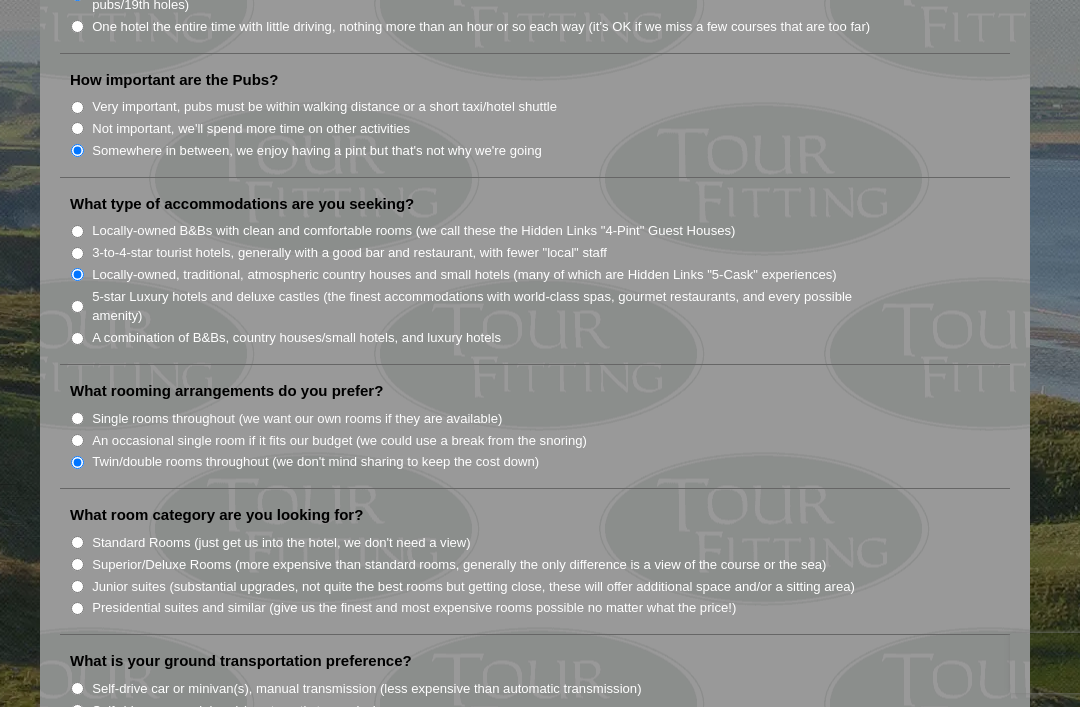 click on "Standard Rooms (just get us into the hotel, we don't need a view)" at bounding box center [77, 542] 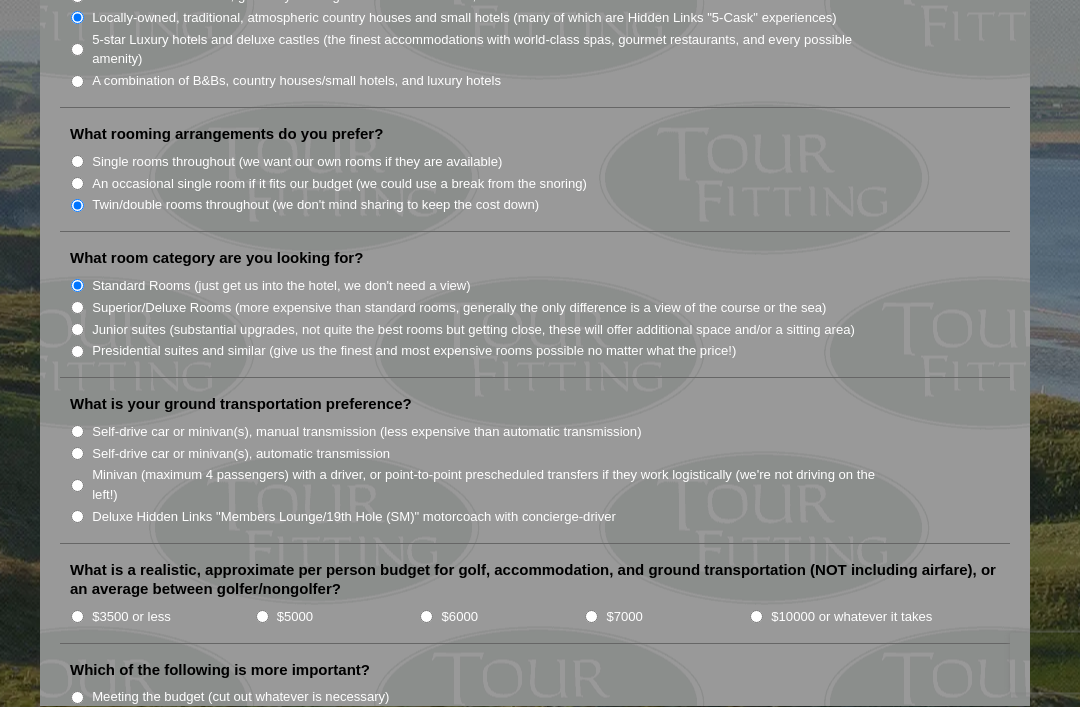 scroll, scrollTop: 1772, scrollLeft: 0, axis: vertical 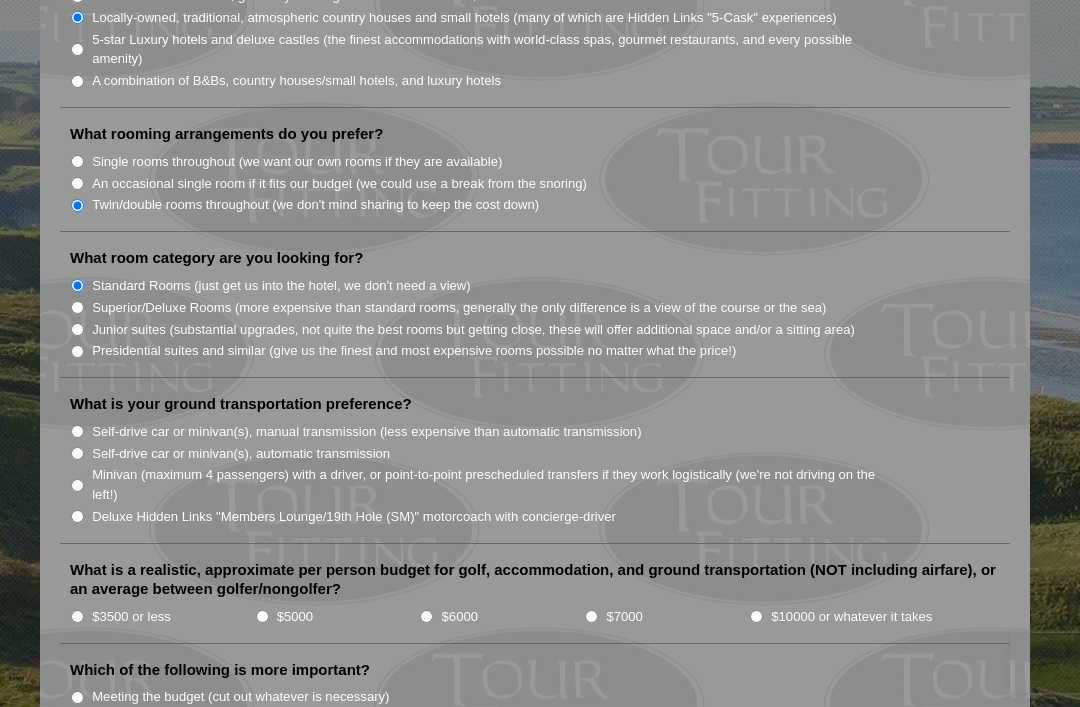 click on "Self-drive car or minivan(s), automatic transmission" at bounding box center (77, 453) 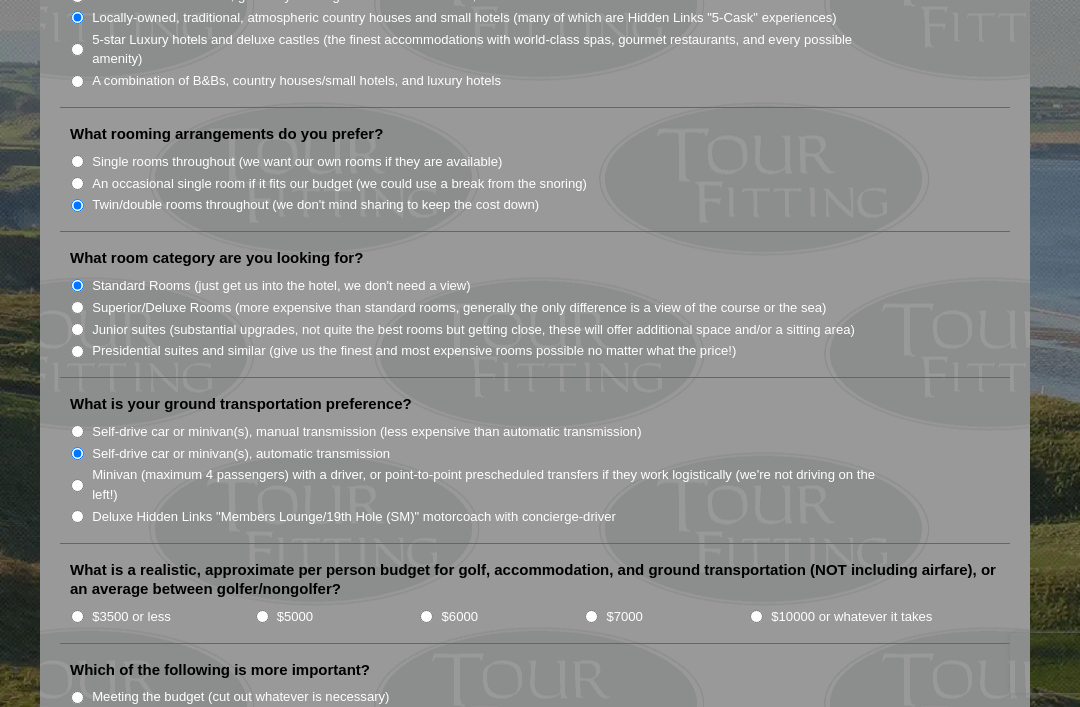 click on "$5000" at bounding box center [262, 616] 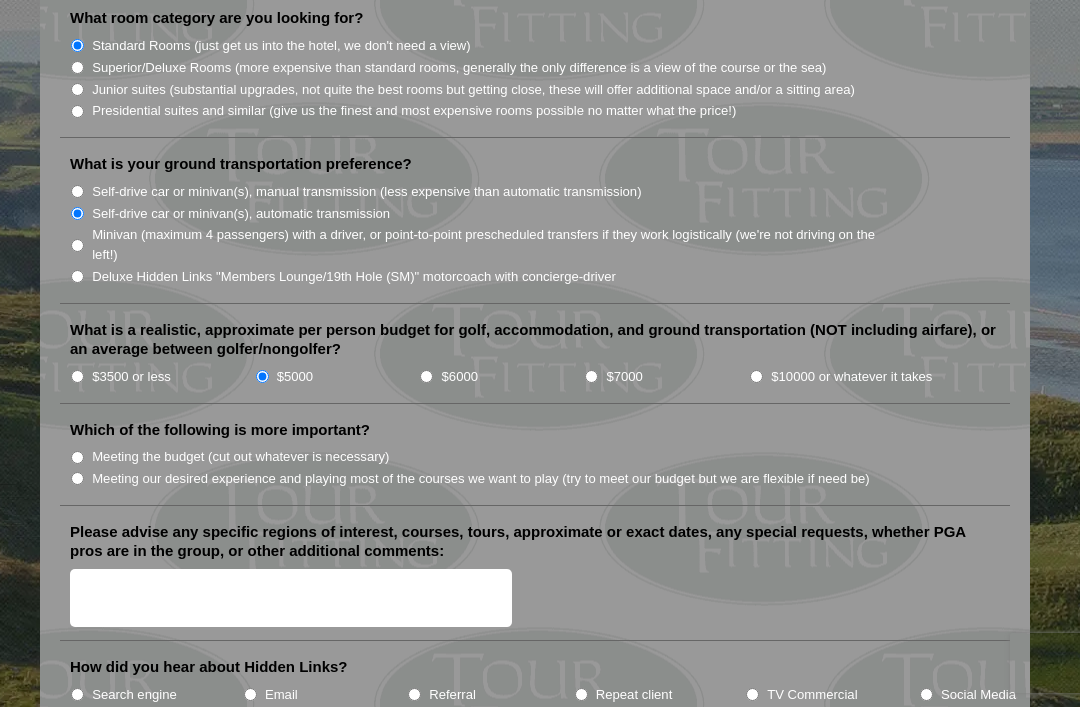 scroll, scrollTop: 2014, scrollLeft: 0, axis: vertical 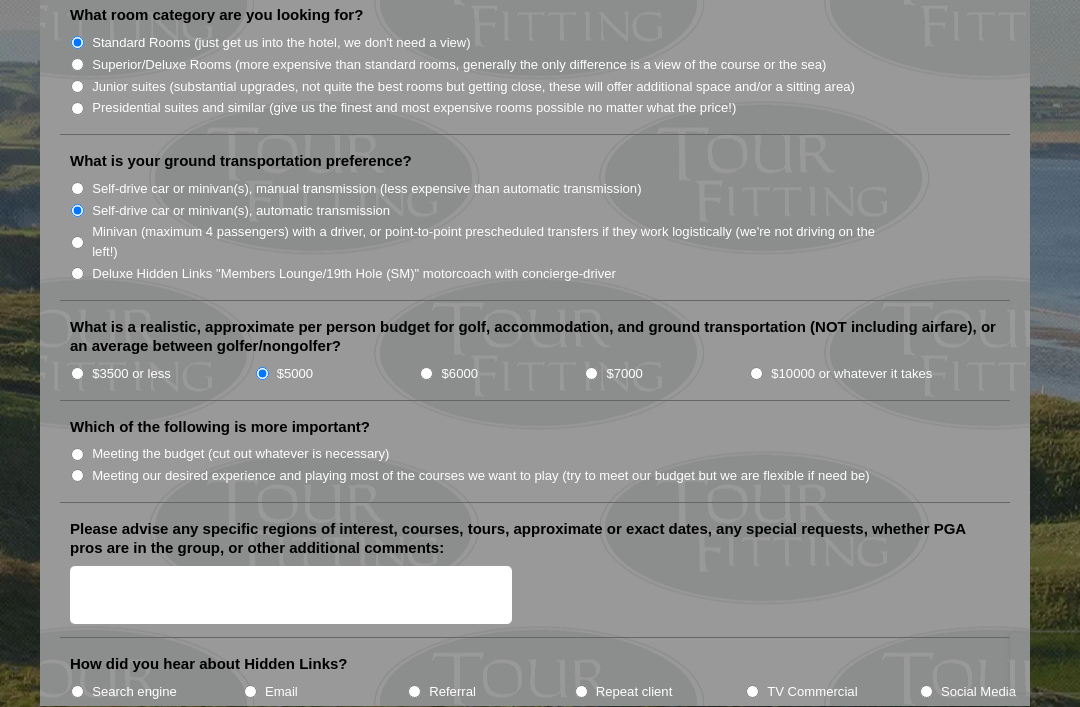 click on "Meeting our desired experience and playing most of the courses we want to play (try to meet our budget but we are flexible if need be)" at bounding box center (77, 476) 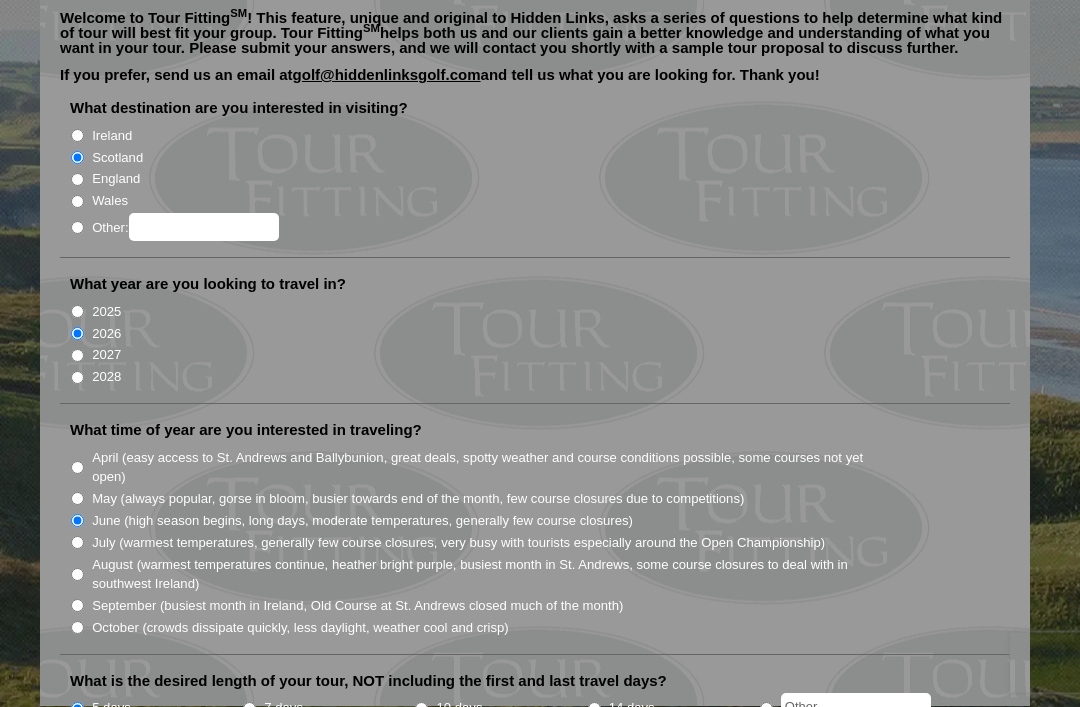 scroll, scrollTop: 0, scrollLeft: 0, axis: both 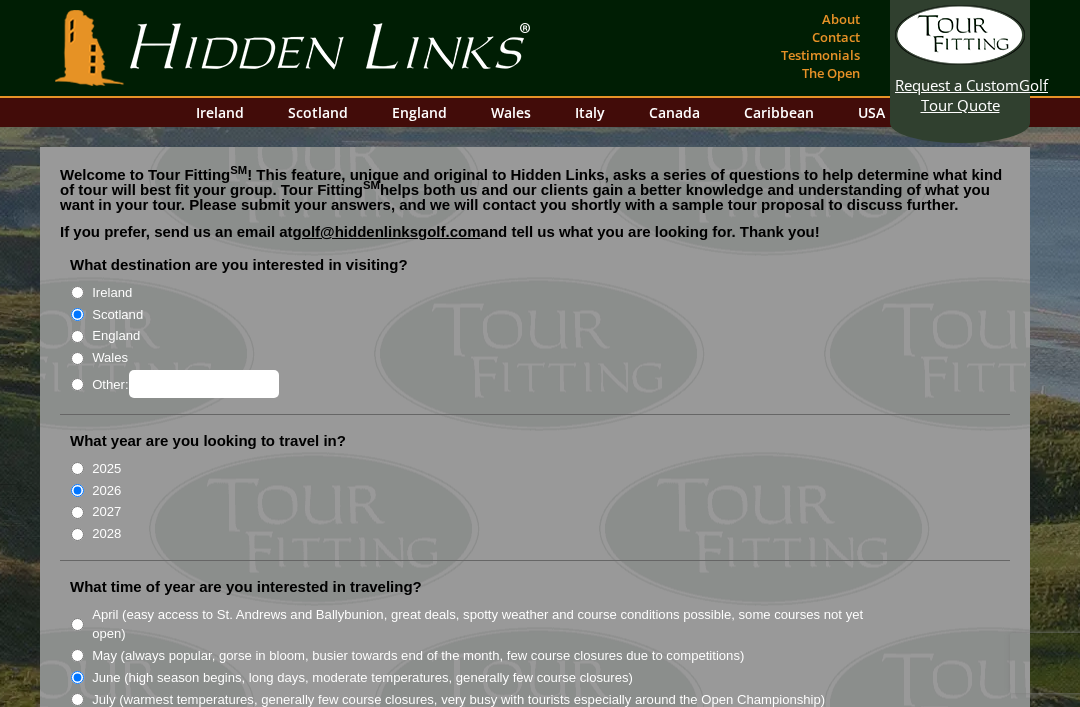 click on "Scotland" at bounding box center (318, 112) 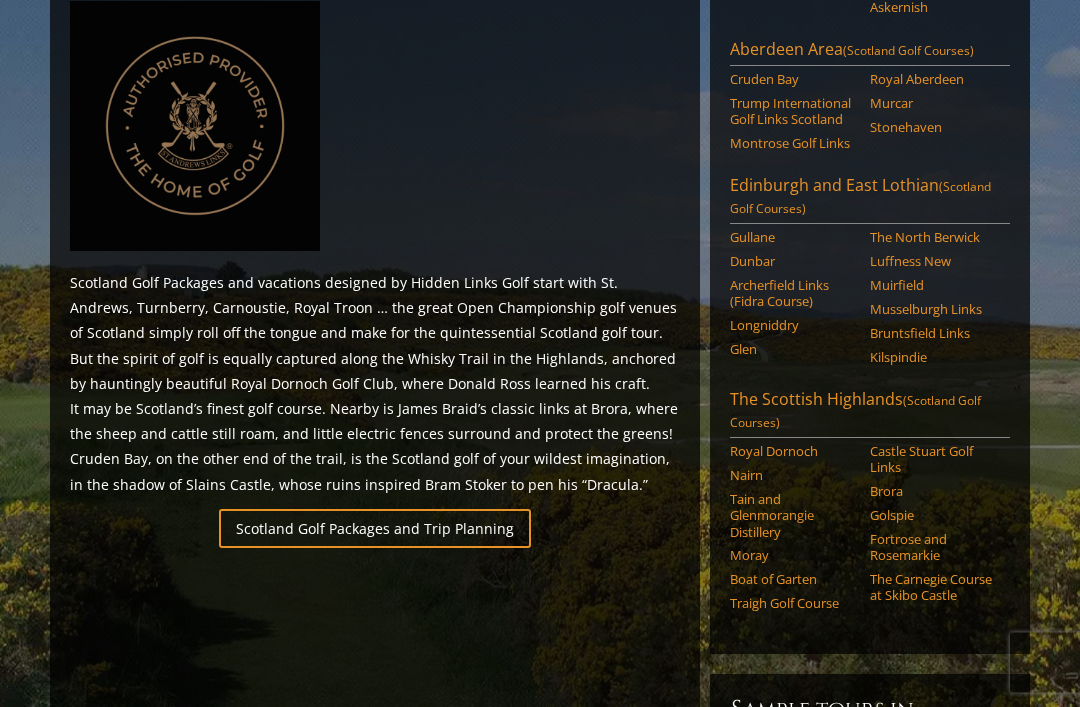 scroll, scrollTop: 919, scrollLeft: 0, axis: vertical 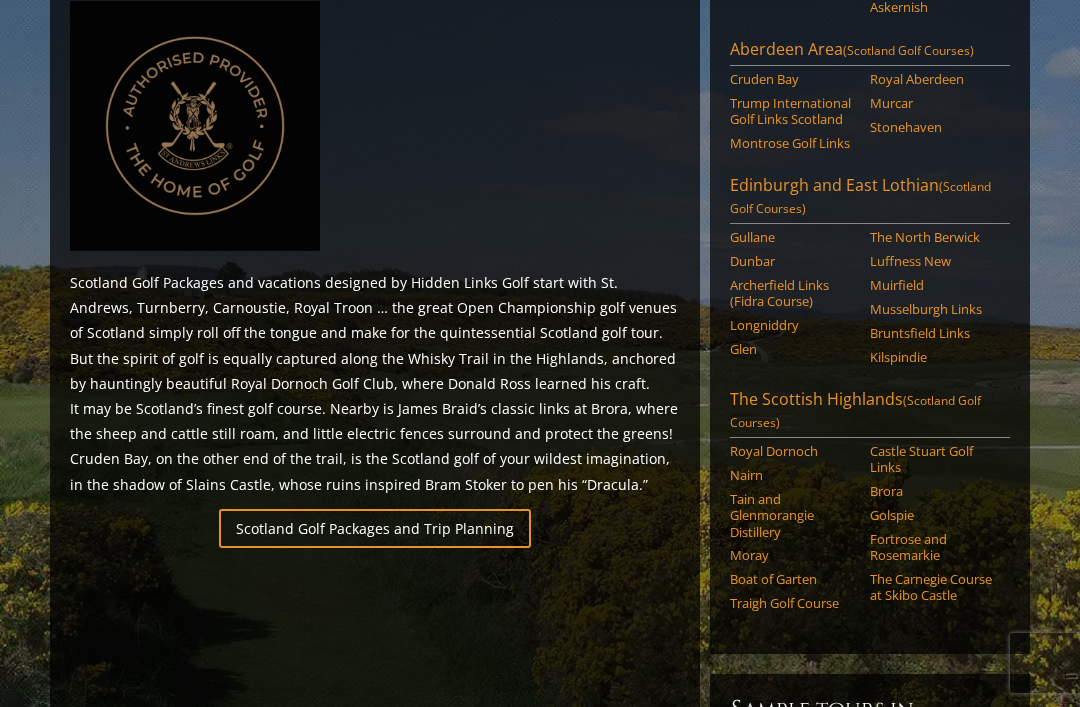 click on "Royal Dornoch" at bounding box center (793, 451) 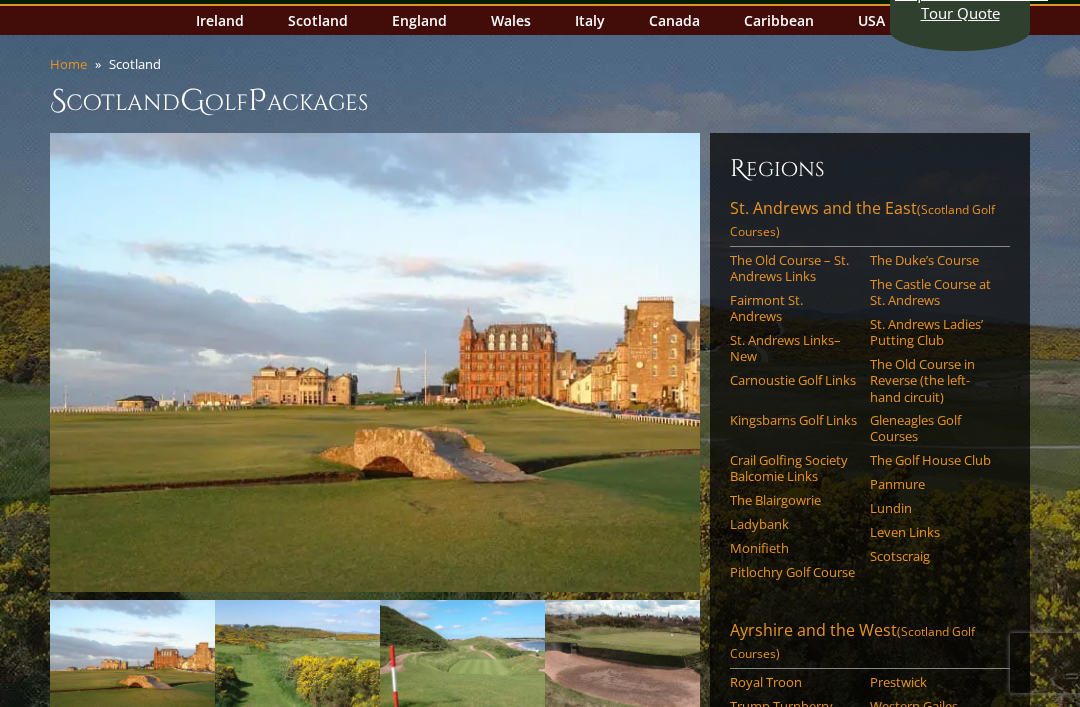 scroll, scrollTop: 91, scrollLeft: 0, axis: vertical 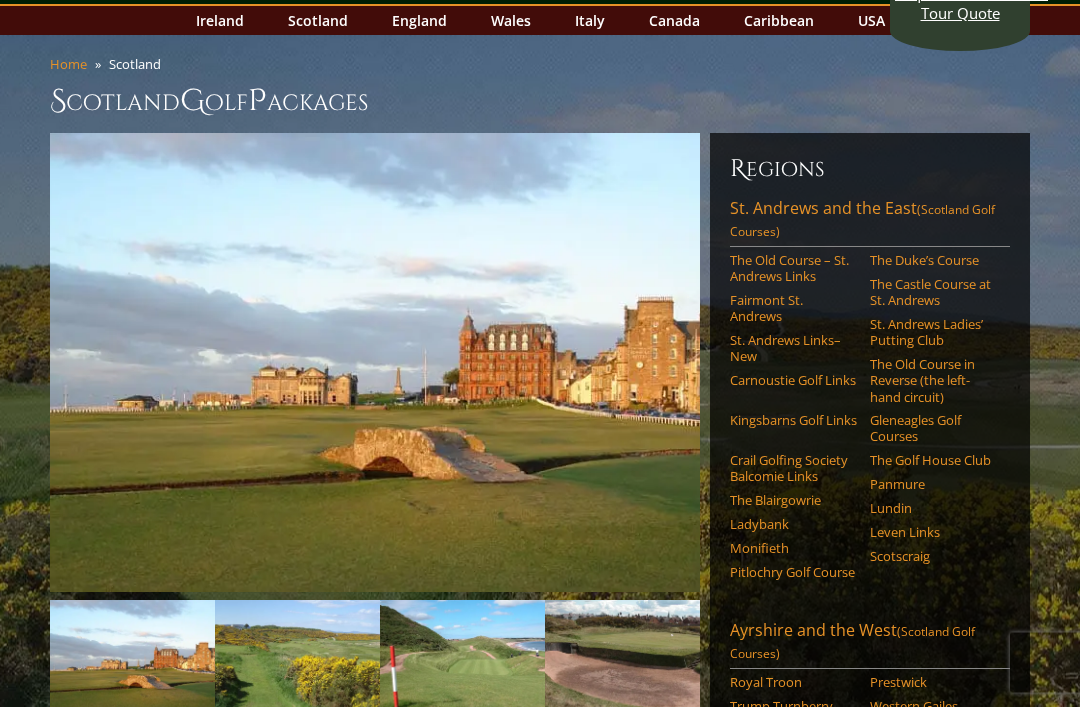 click on "The Old Course – St. Andrews Links" at bounding box center [793, 269] 